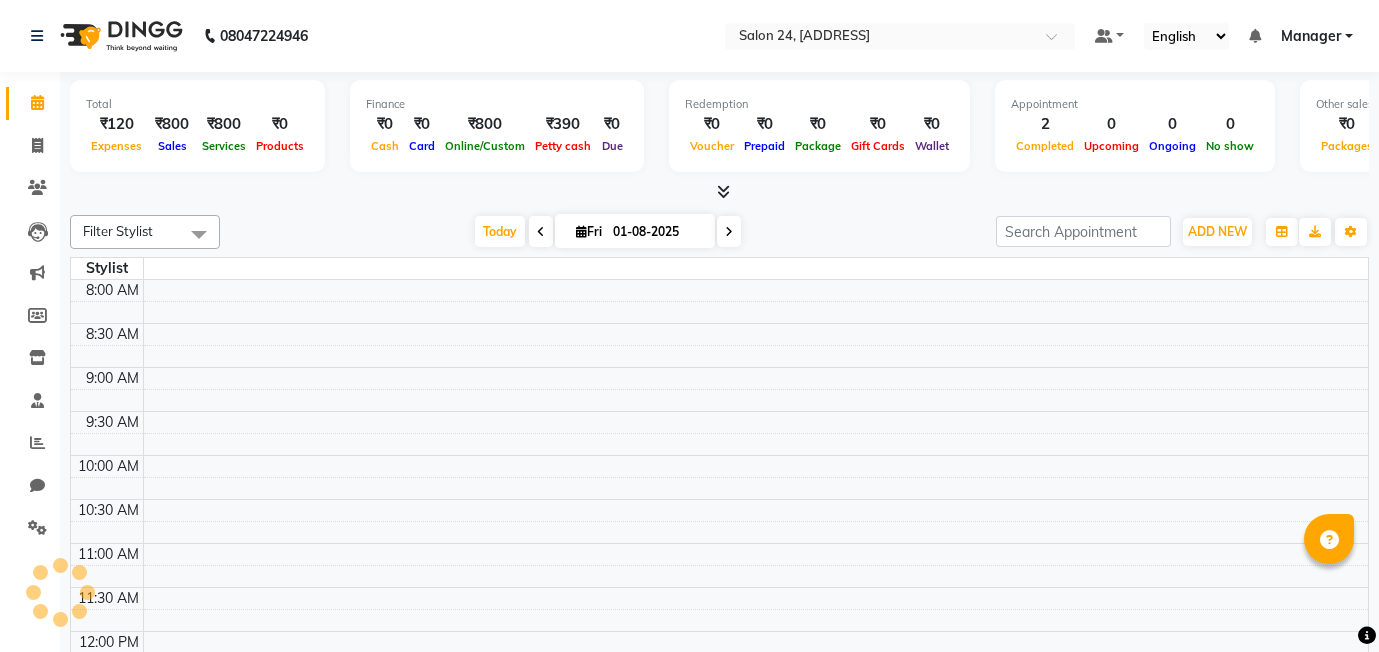scroll, scrollTop: 0, scrollLeft: 0, axis: both 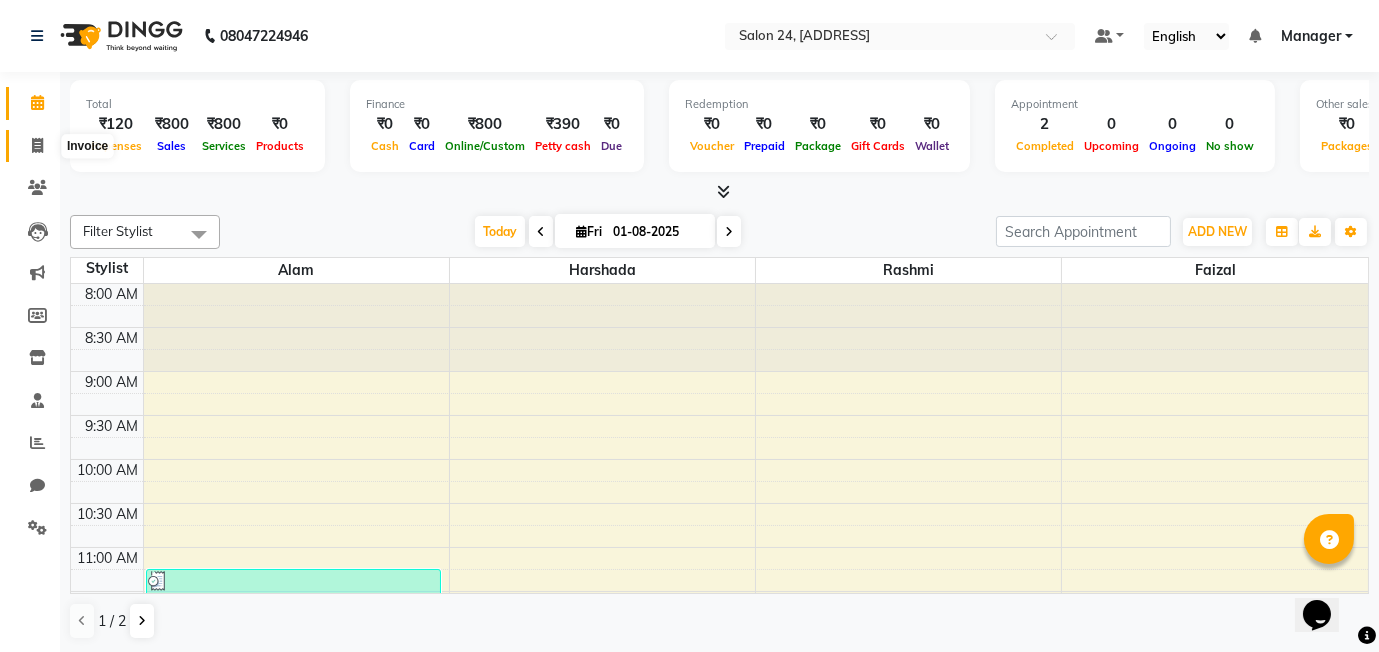 click 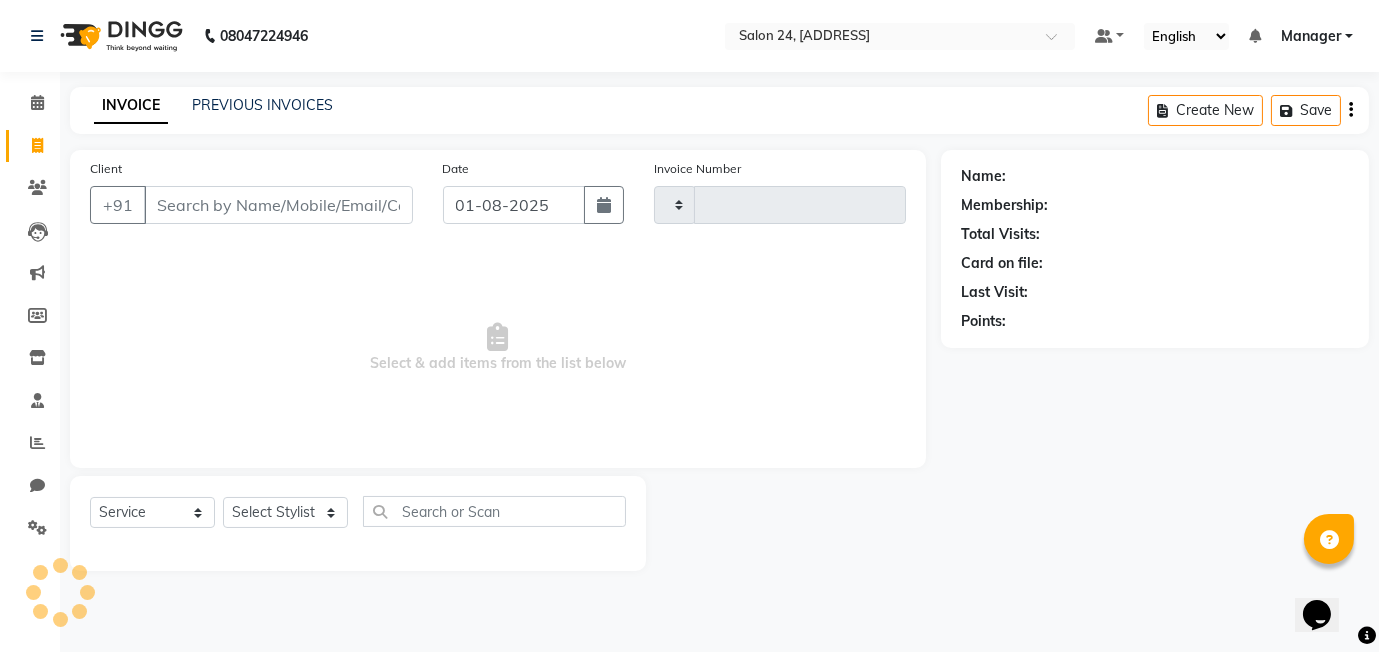 type on "0320" 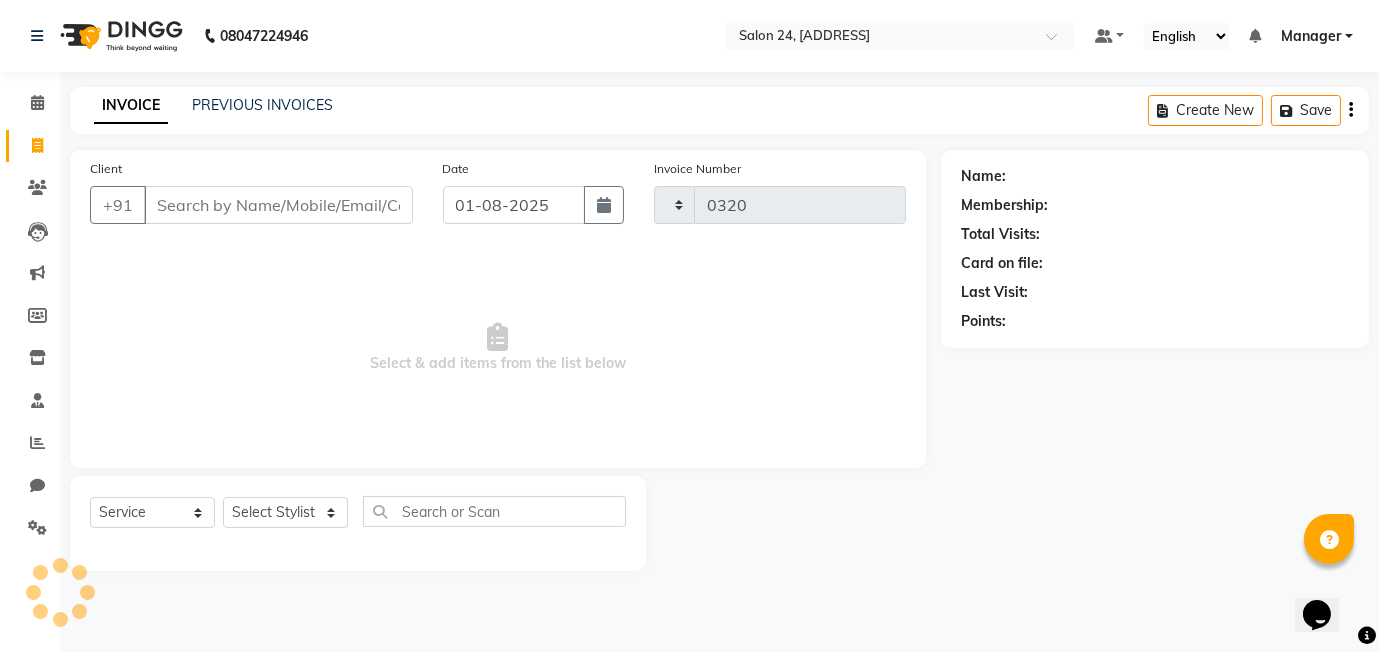 select on "8448" 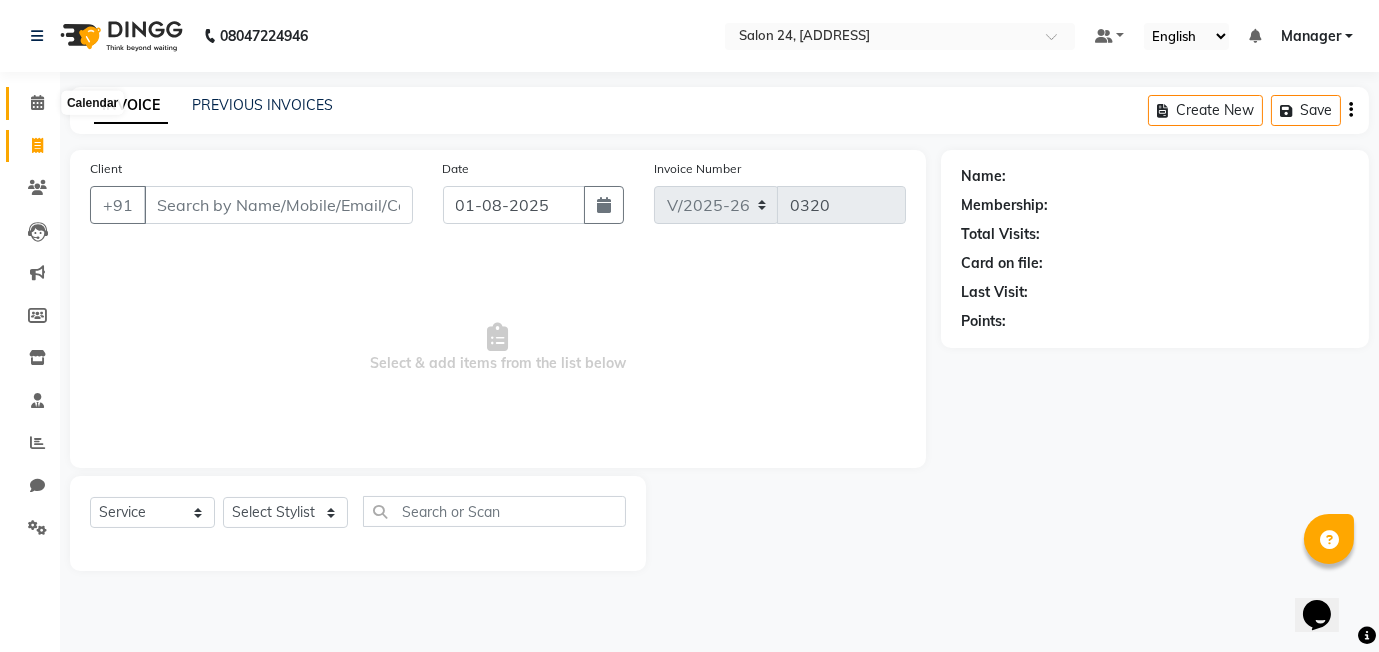 click 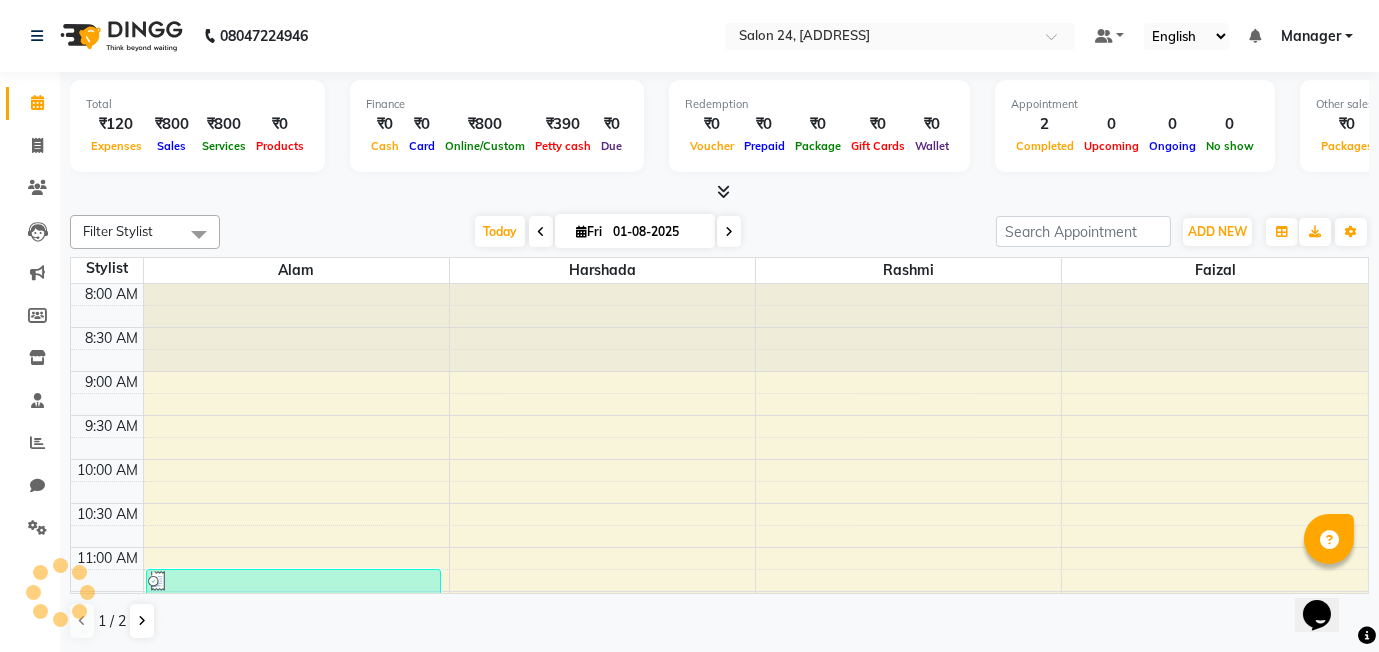 scroll, scrollTop: 0, scrollLeft: 0, axis: both 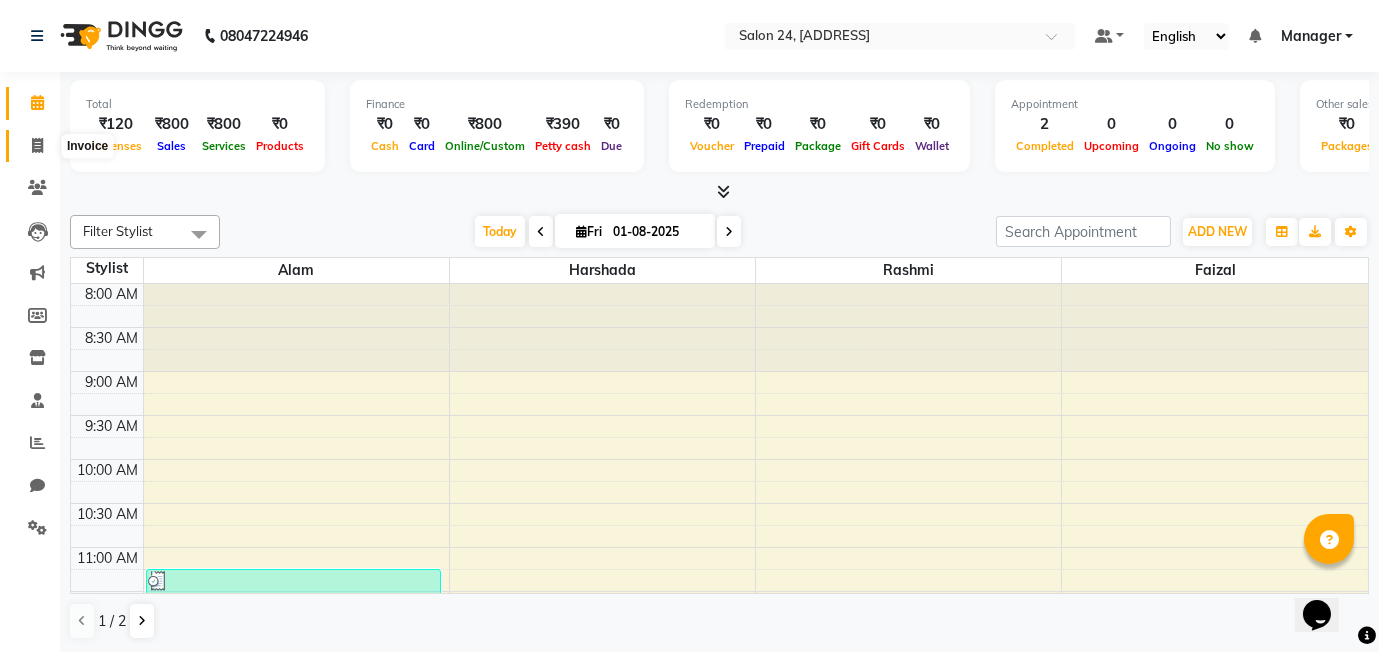 click 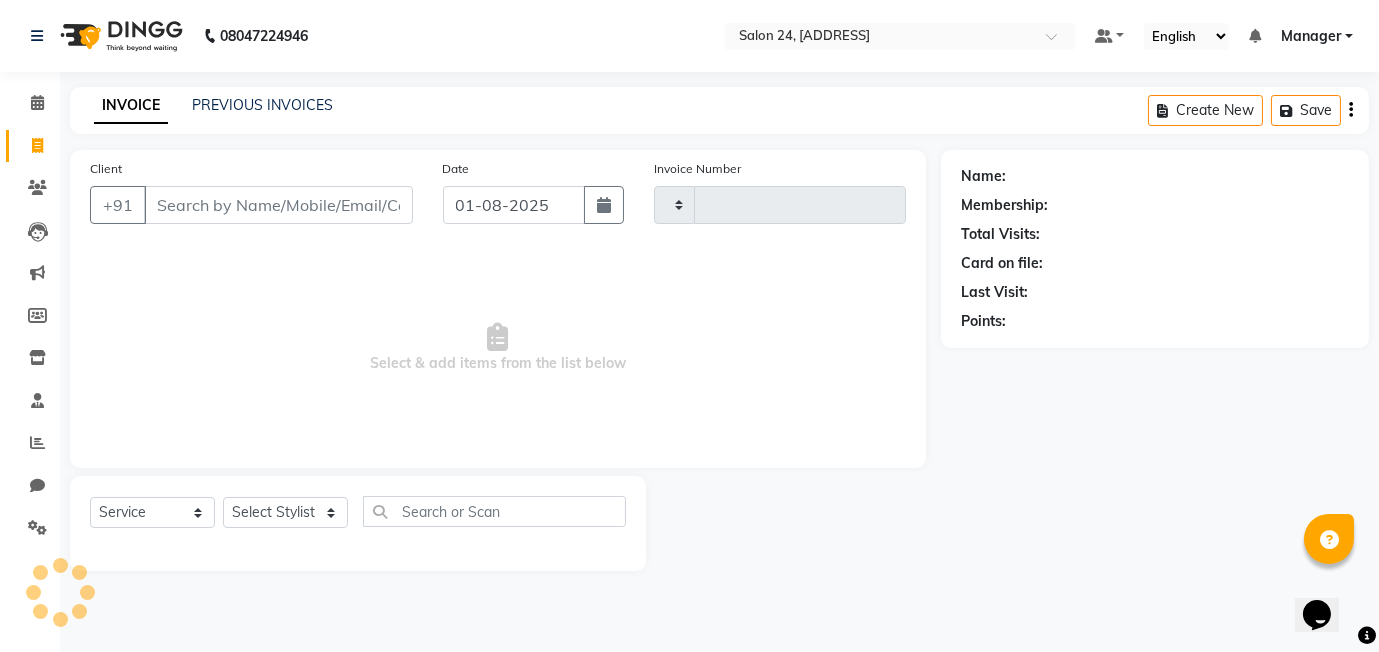 type on "0320" 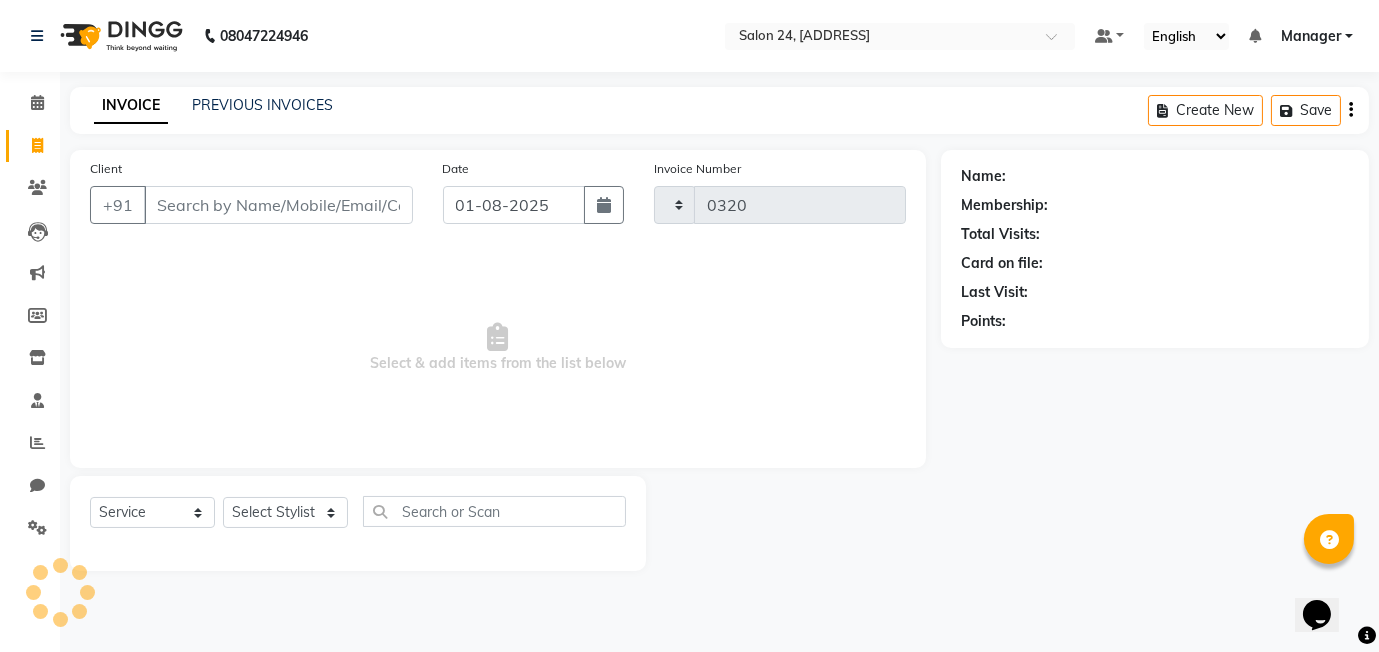 select on "8448" 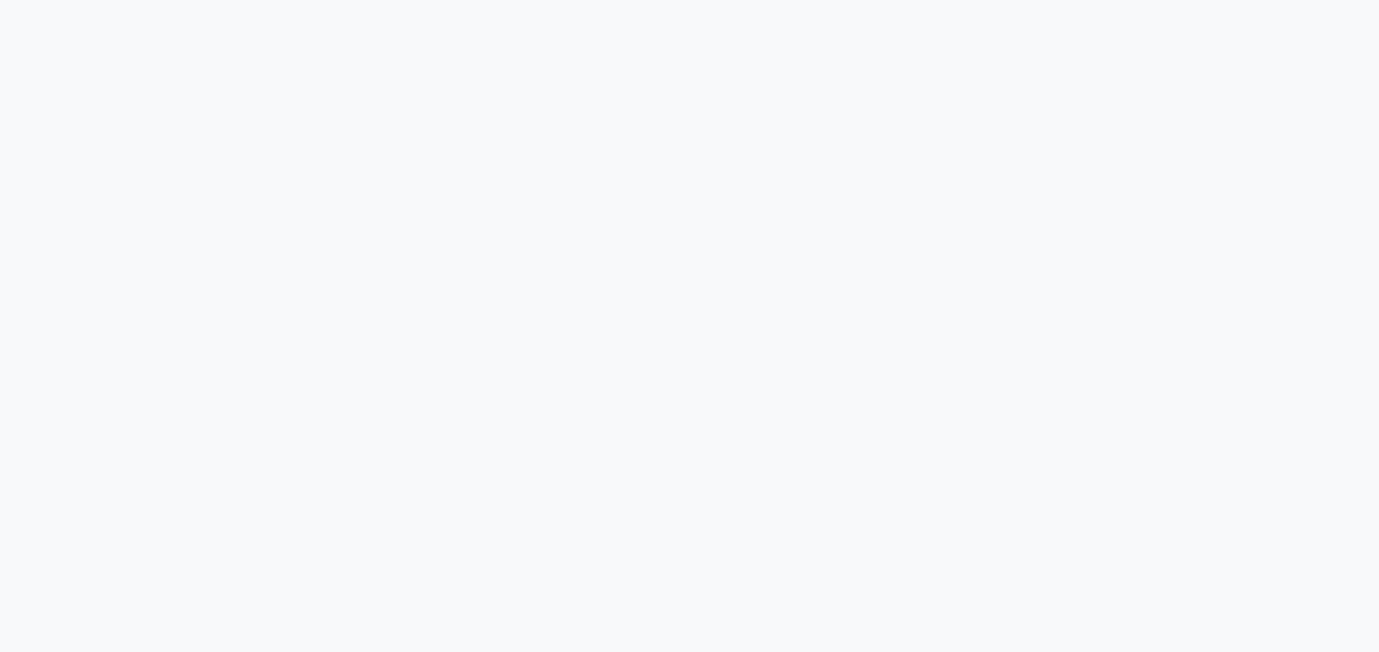 scroll, scrollTop: 0, scrollLeft: 0, axis: both 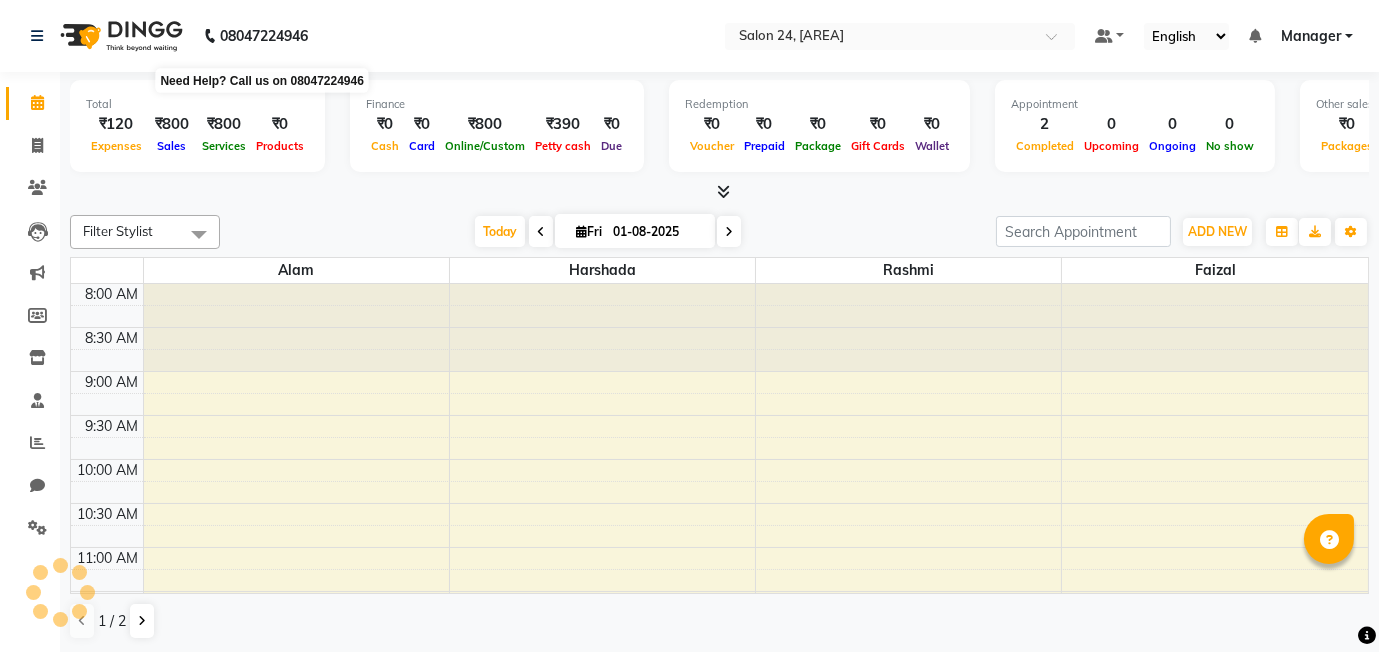 select on "en" 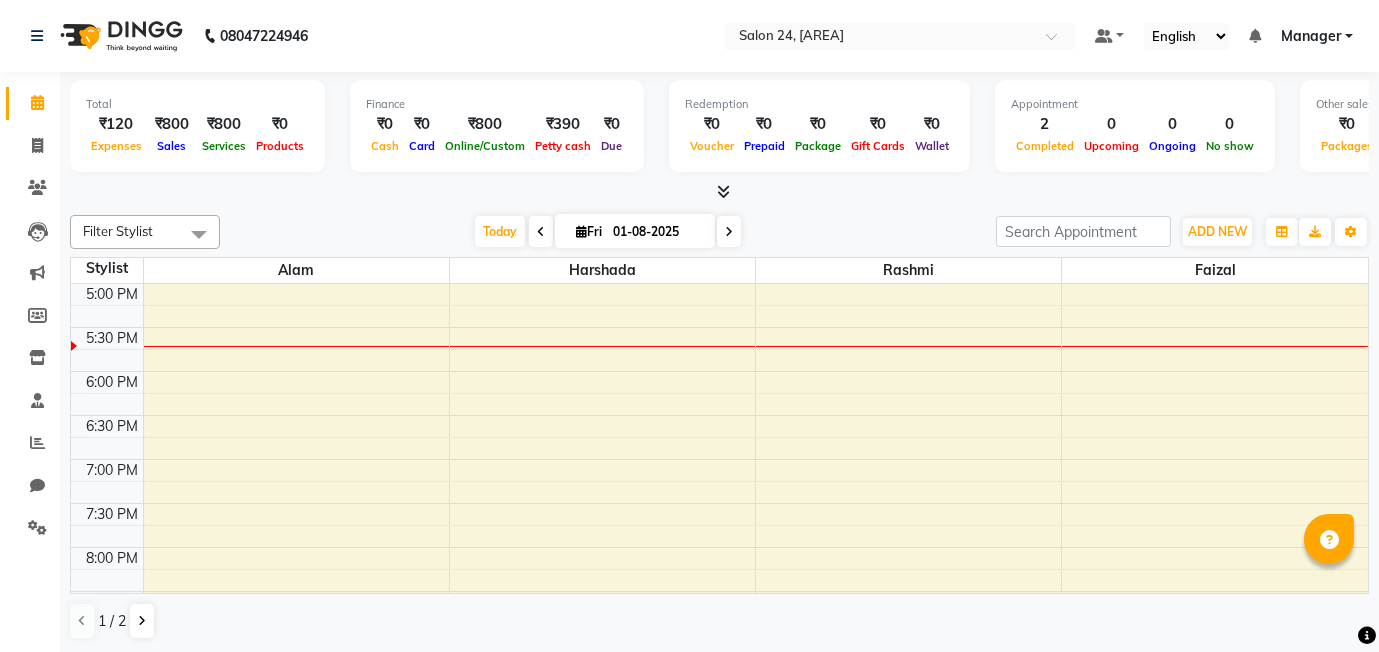 scroll, scrollTop: 792, scrollLeft: 0, axis: vertical 